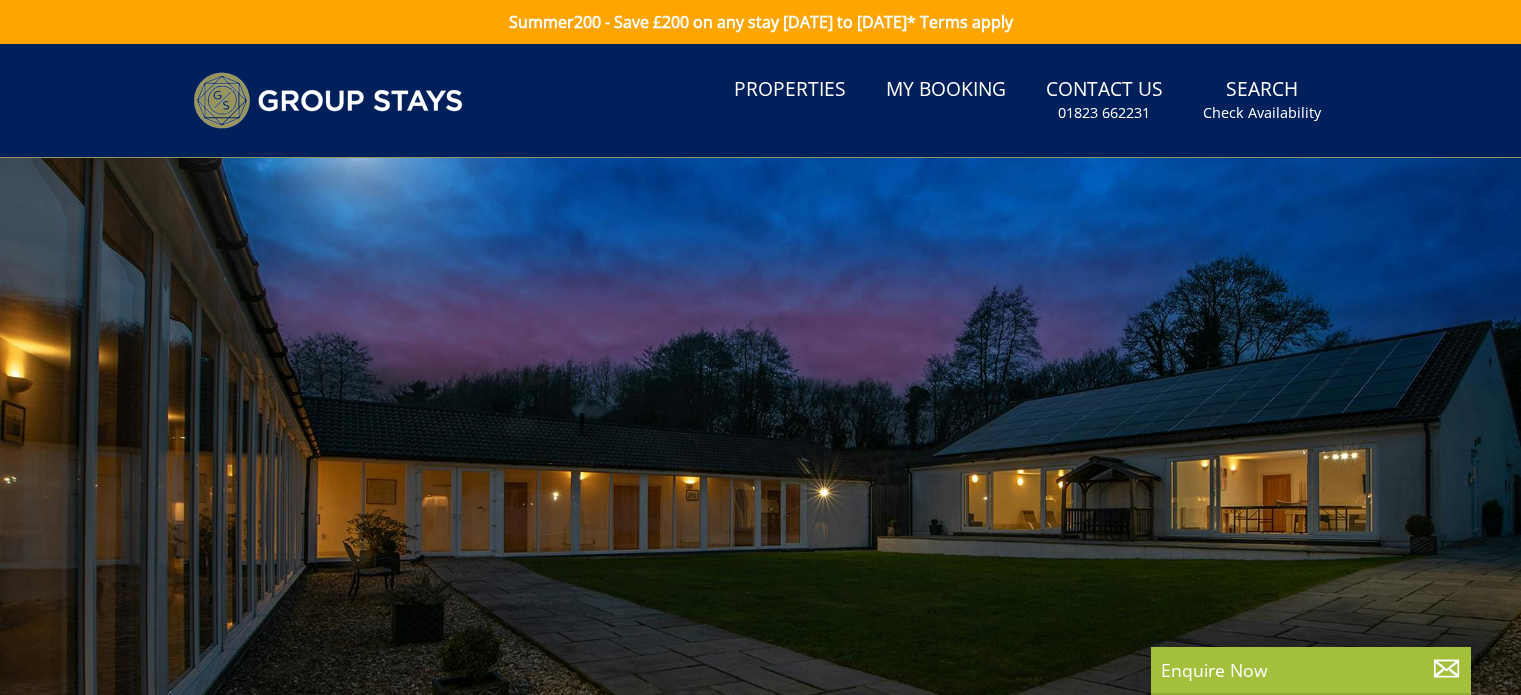 scroll, scrollTop: 0, scrollLeft: 0, axis: both 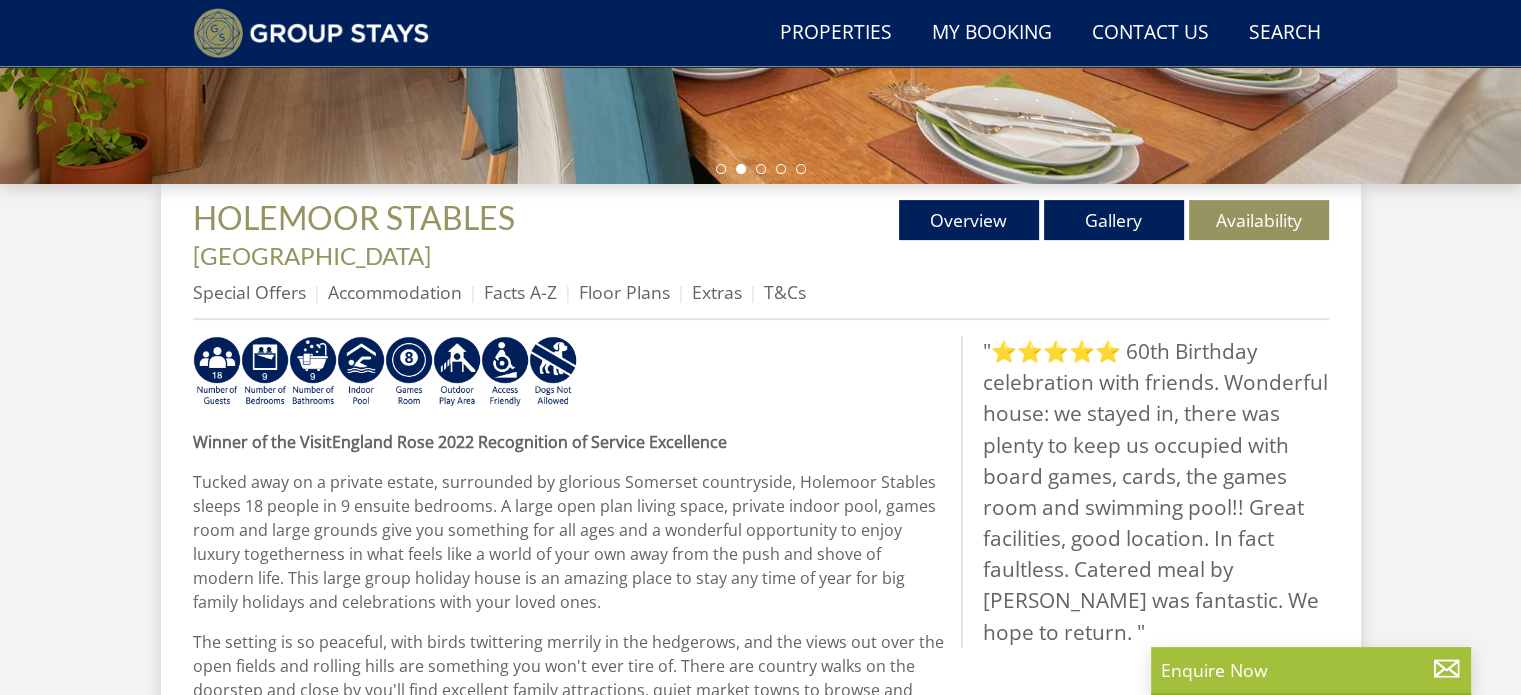 drag, startPoint x: 1522, startPoint y: 68, endPoint x: 1504, endPoint y: 203, distance: 136.19472 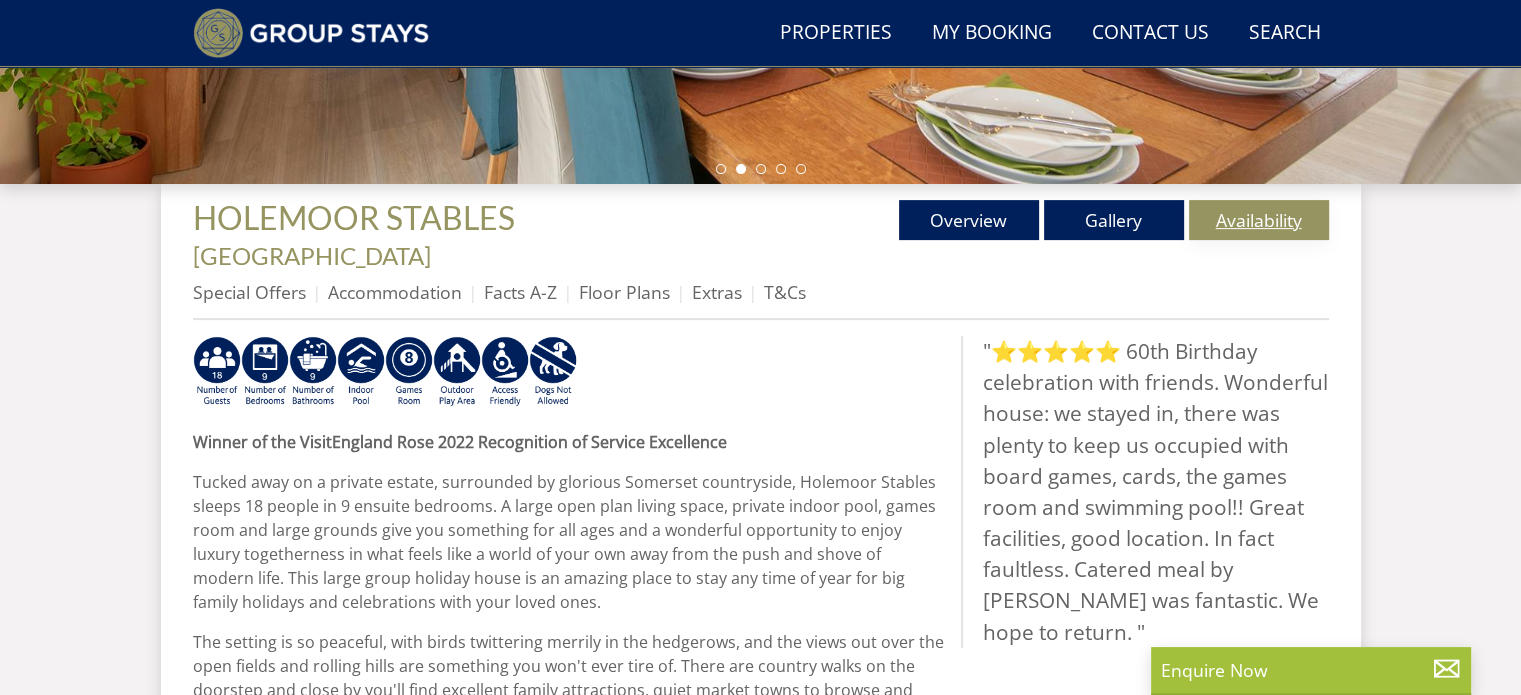 click on "Availability" at bounding box center (1259, 220) 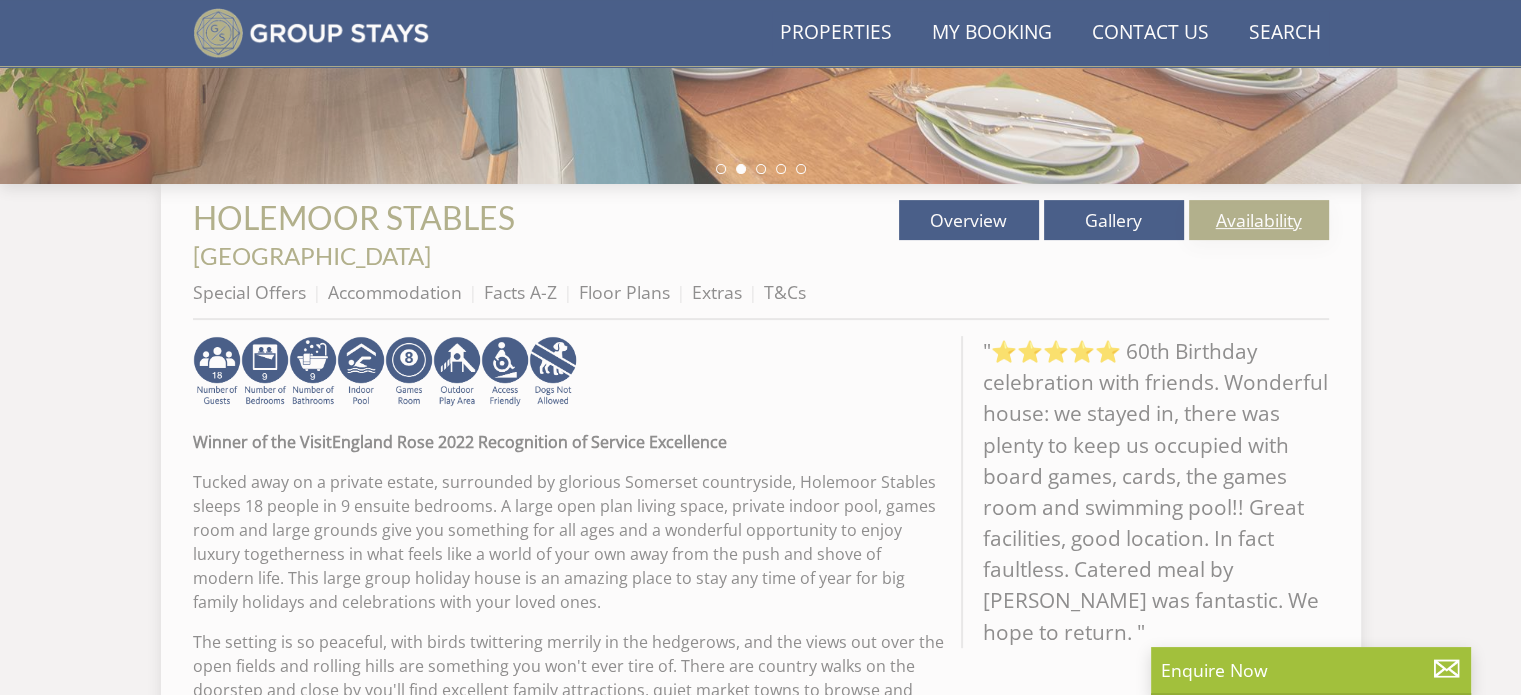 scroll, scrollTop: 0, scrollLeft: 0, axis: both 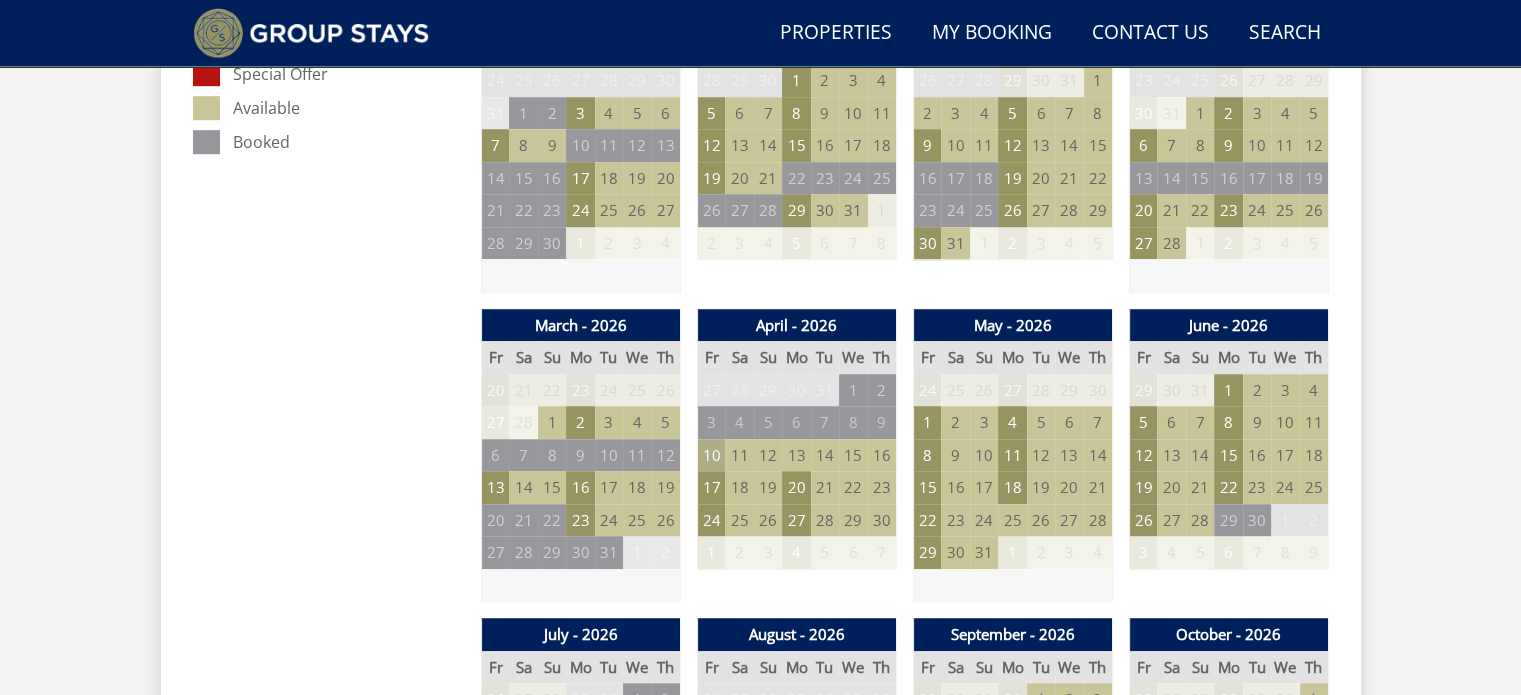 click on "10" at bounding box center [711, 455] 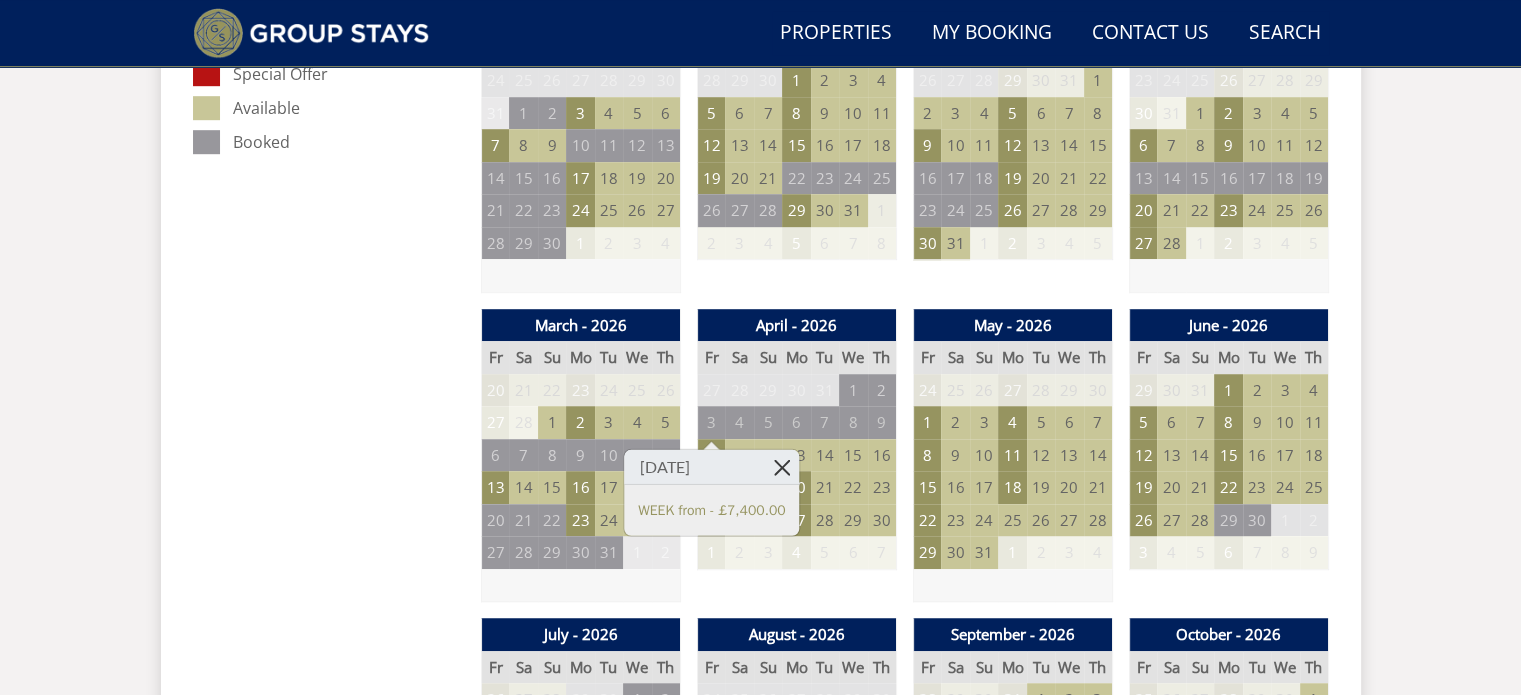 click at bounding box center [781, 467] 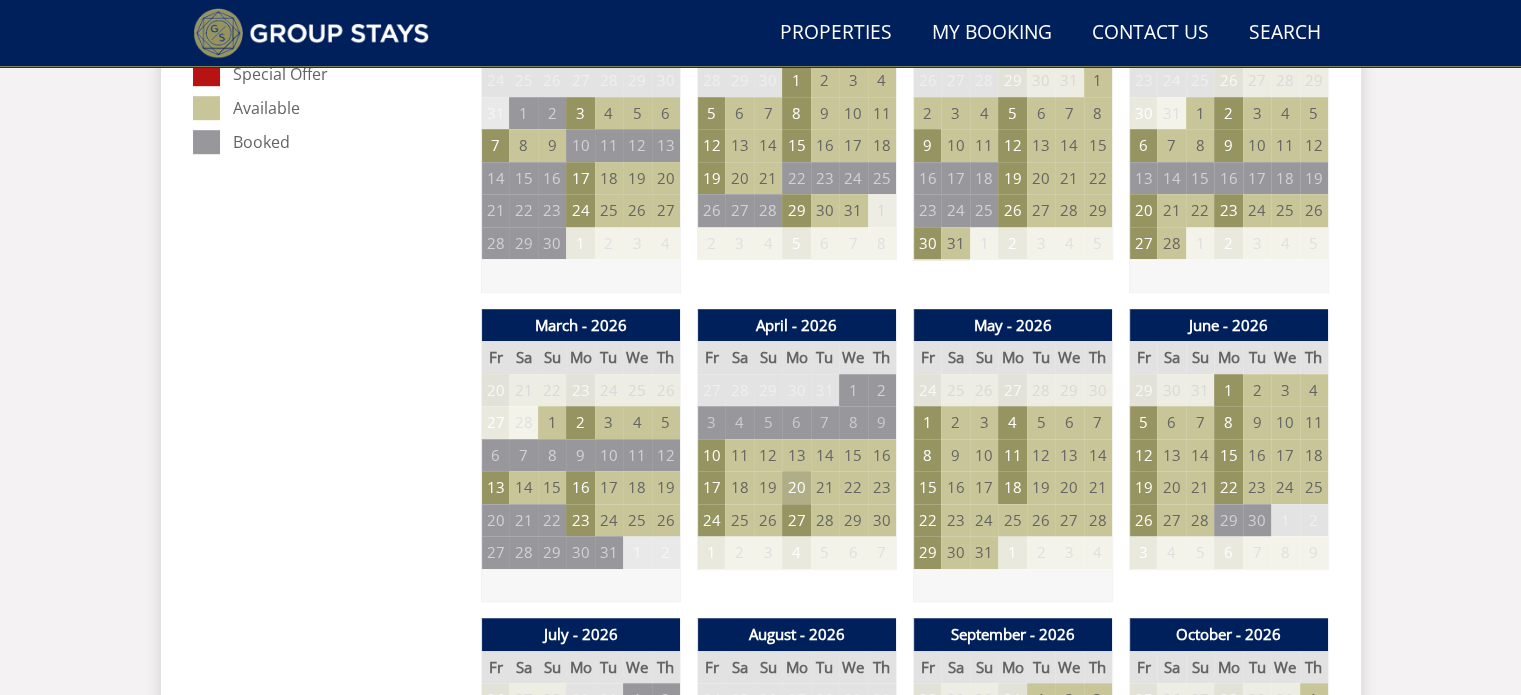 click on "20" at bounding box center (796, 487) 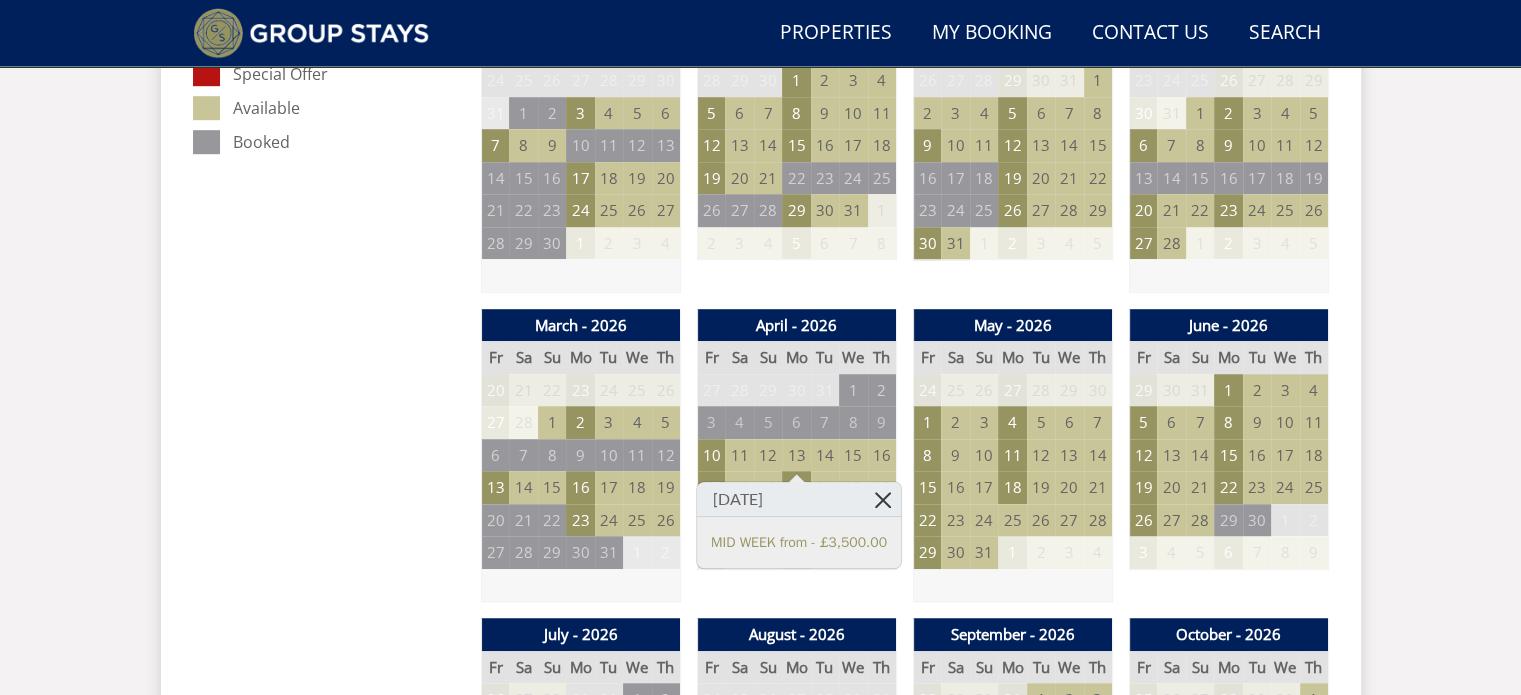 click at bounding box center (883, 499) 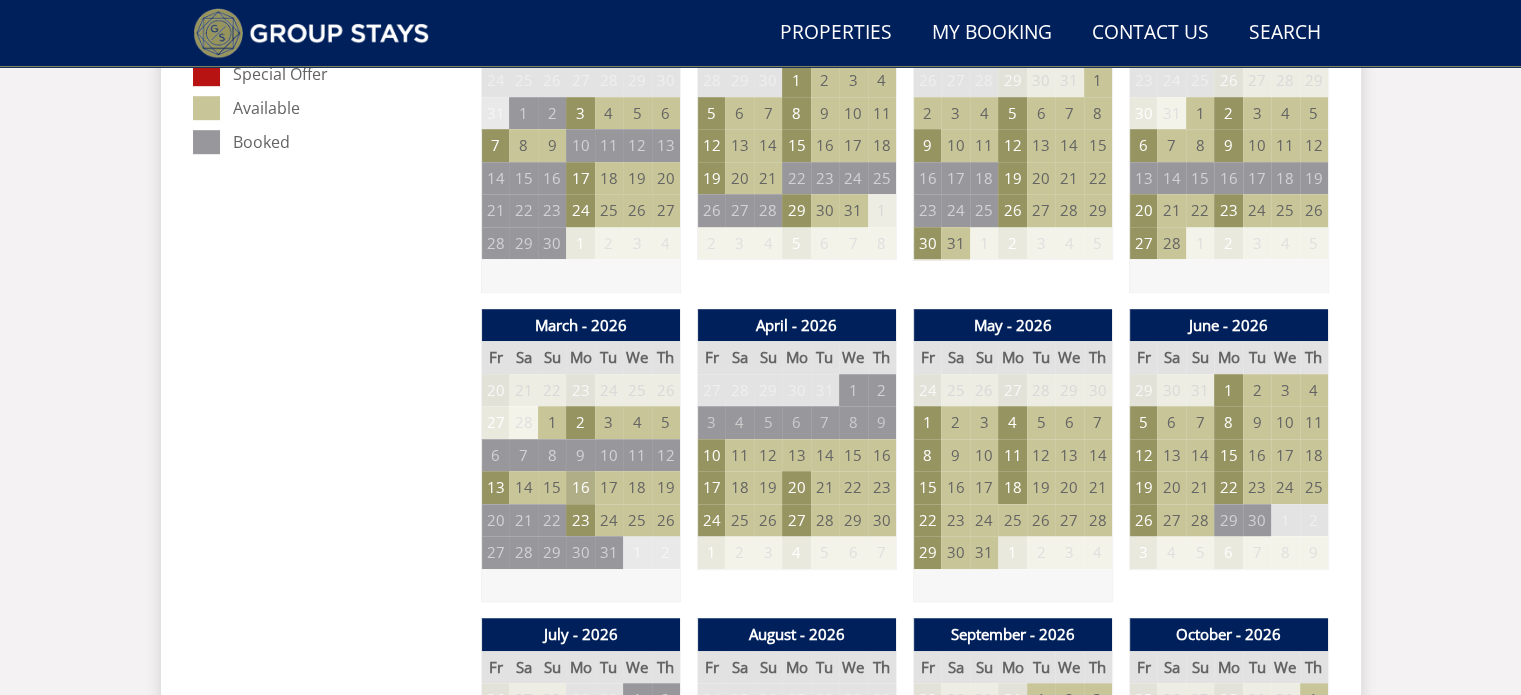 click on "16" at bounding box center (580, 487) 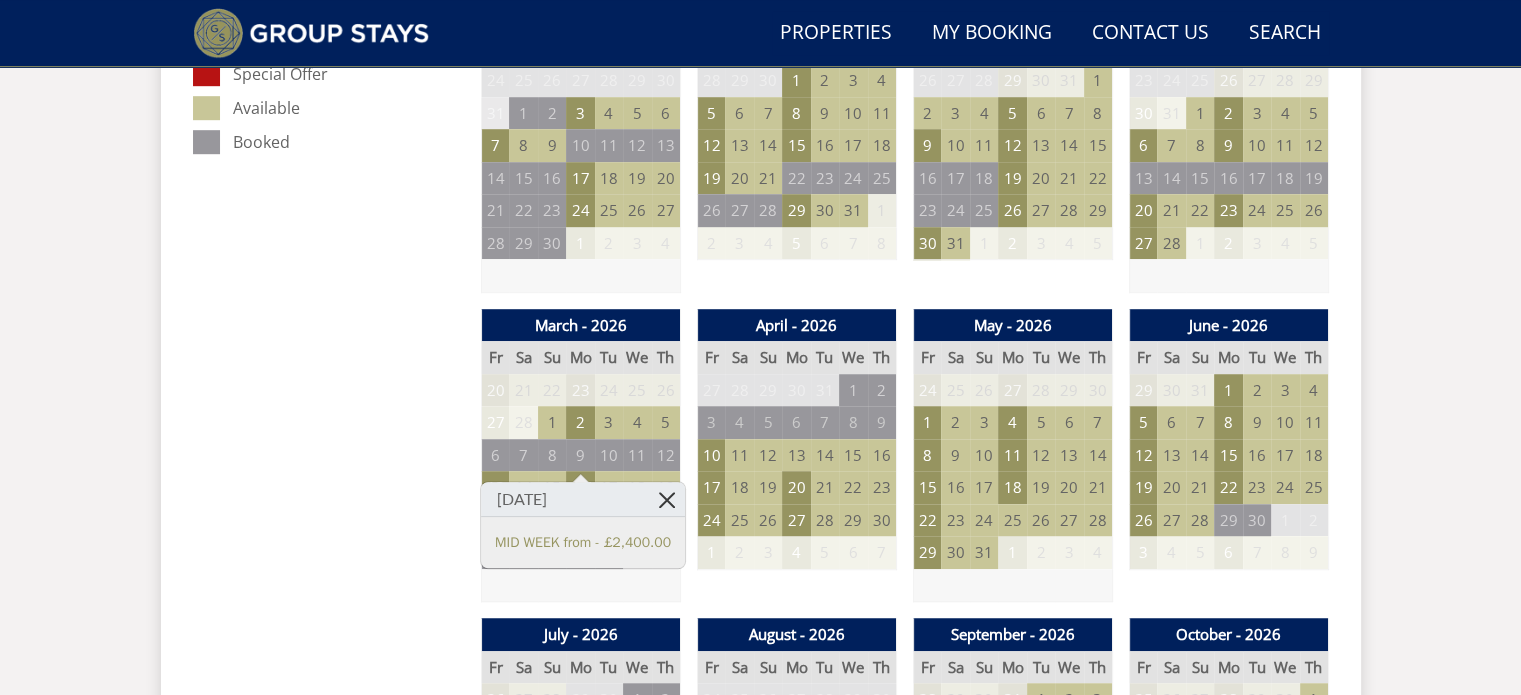 click at bounding box center [667, 499] 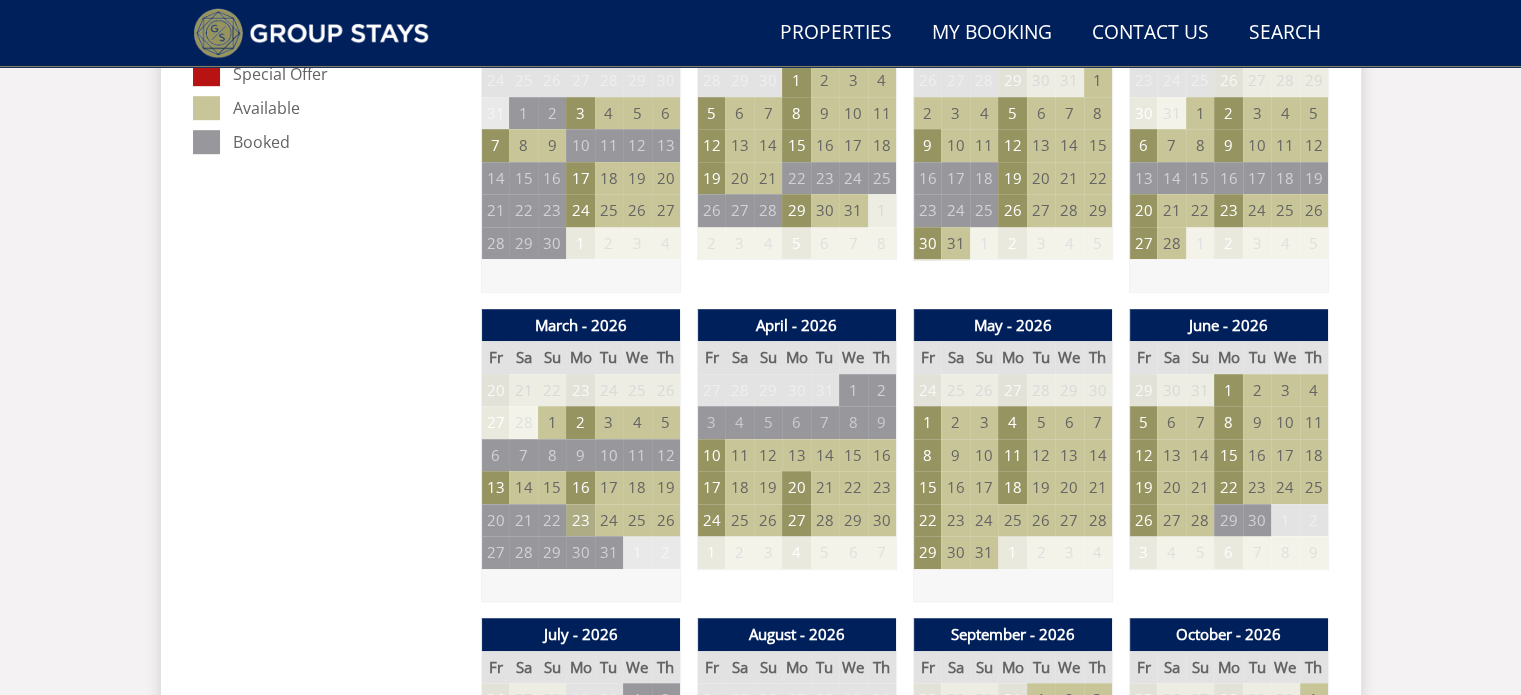 click on "23" at bounding box center (580, 520) 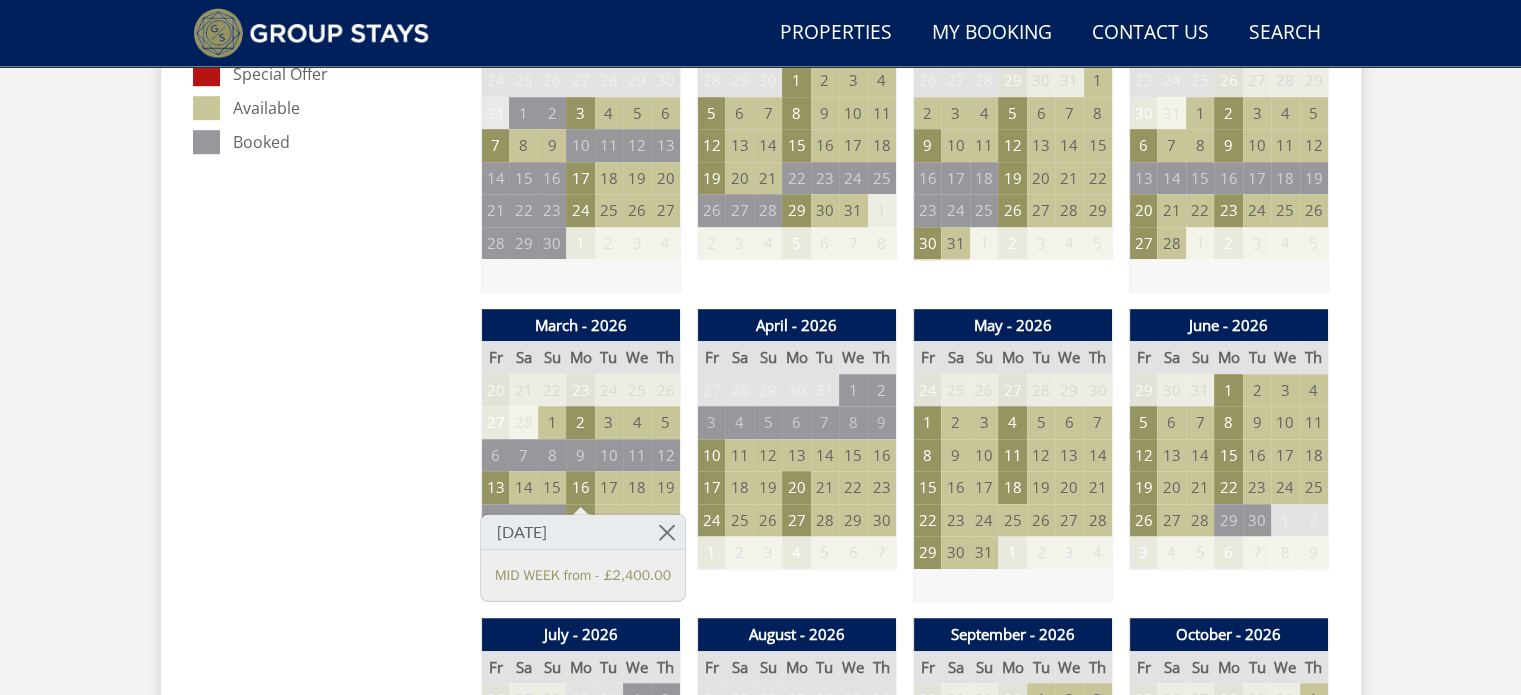 click on "Prices and Availability
You can browse the calendar to find an available start date for your stay by clicking on a start date or by entering your Arrival & Departure dates below.
Search for a Stay
Search
Check-In / Check-Out
16:00 / 10:00
Key
Available Start Date
Special Offer
Available
Booked" at bounding box center (329, 1075) 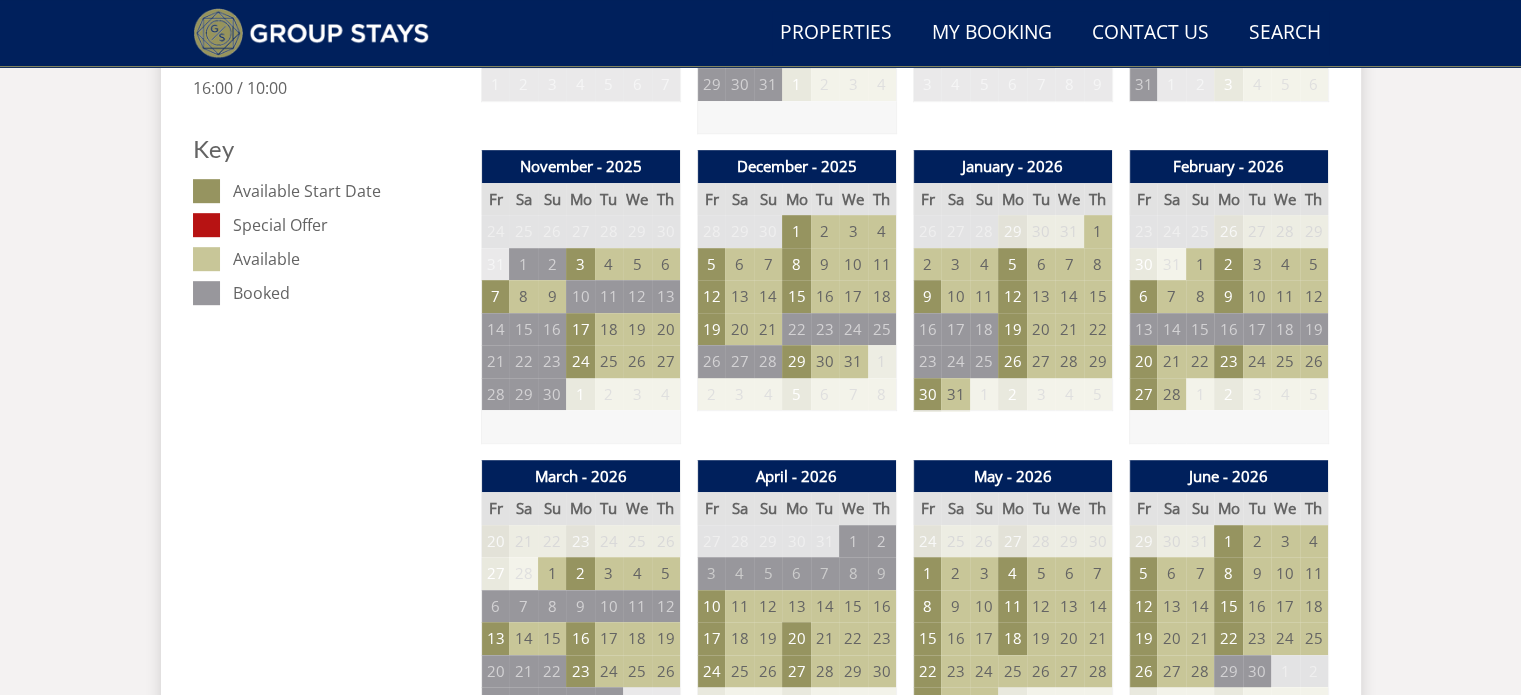 scroll, scrollTop: 1137, scrollLeft: 0, axis: vertical 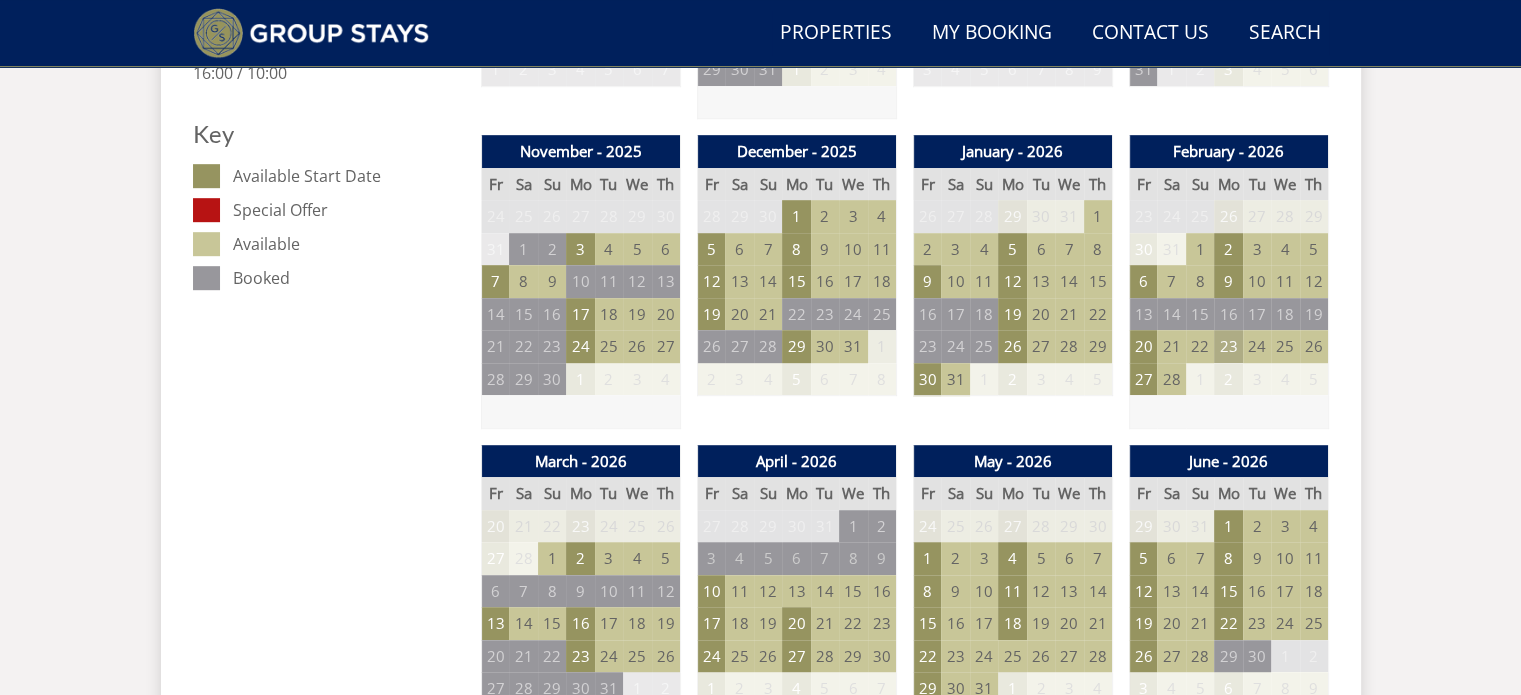 click on "23" at bounding box center [1228, 346] 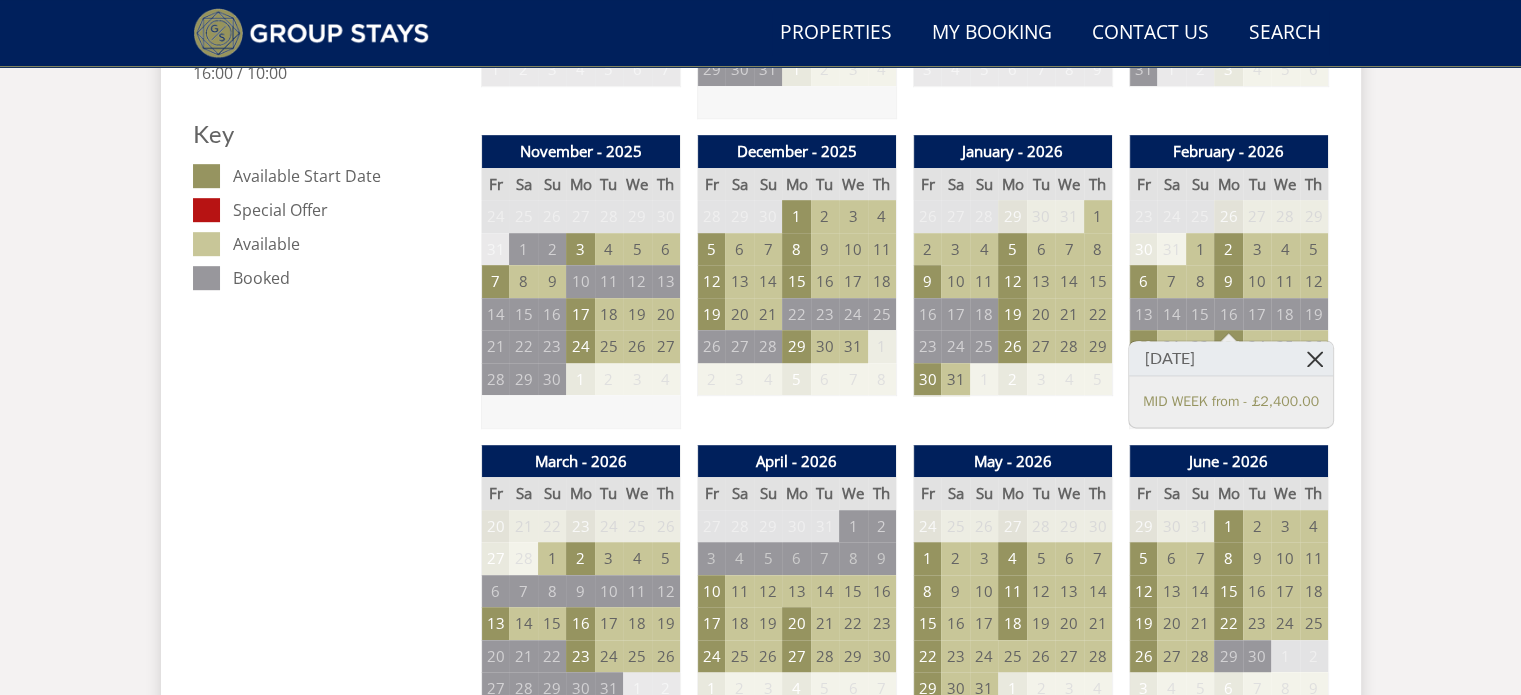click at bounding box center [1315, 358] 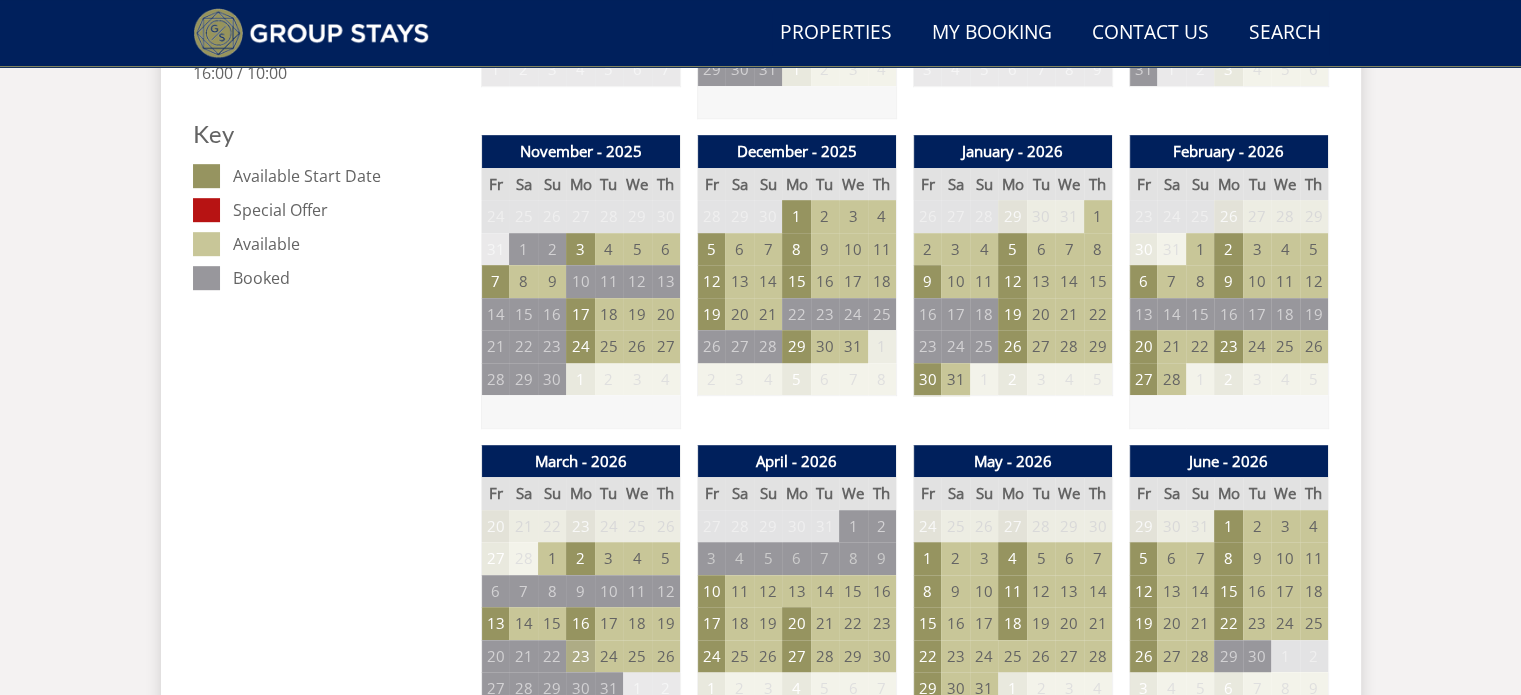 click on "23" at bounding box center [580, 656] 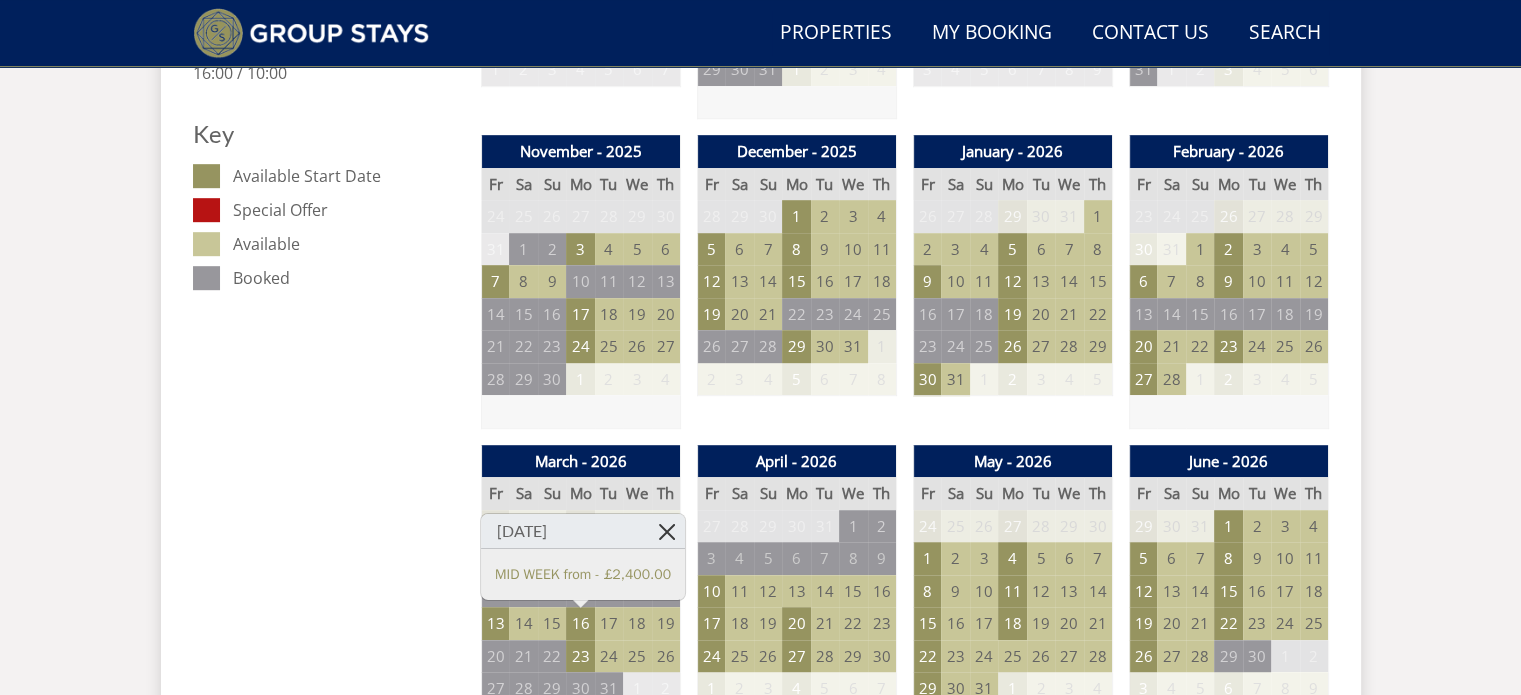 click at bounding box center [667, 531] 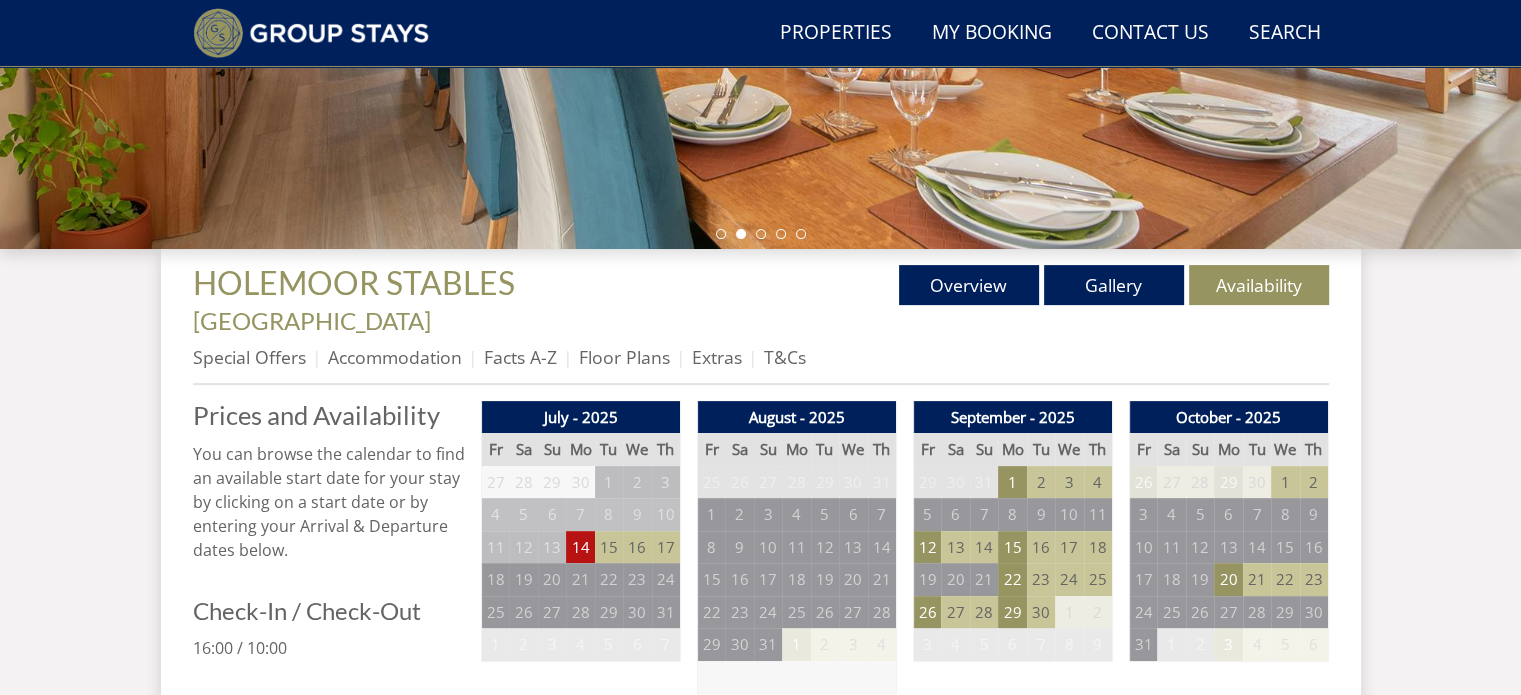 scroll, scrollTop: 635, scrollLeft: 0, axis: vertical 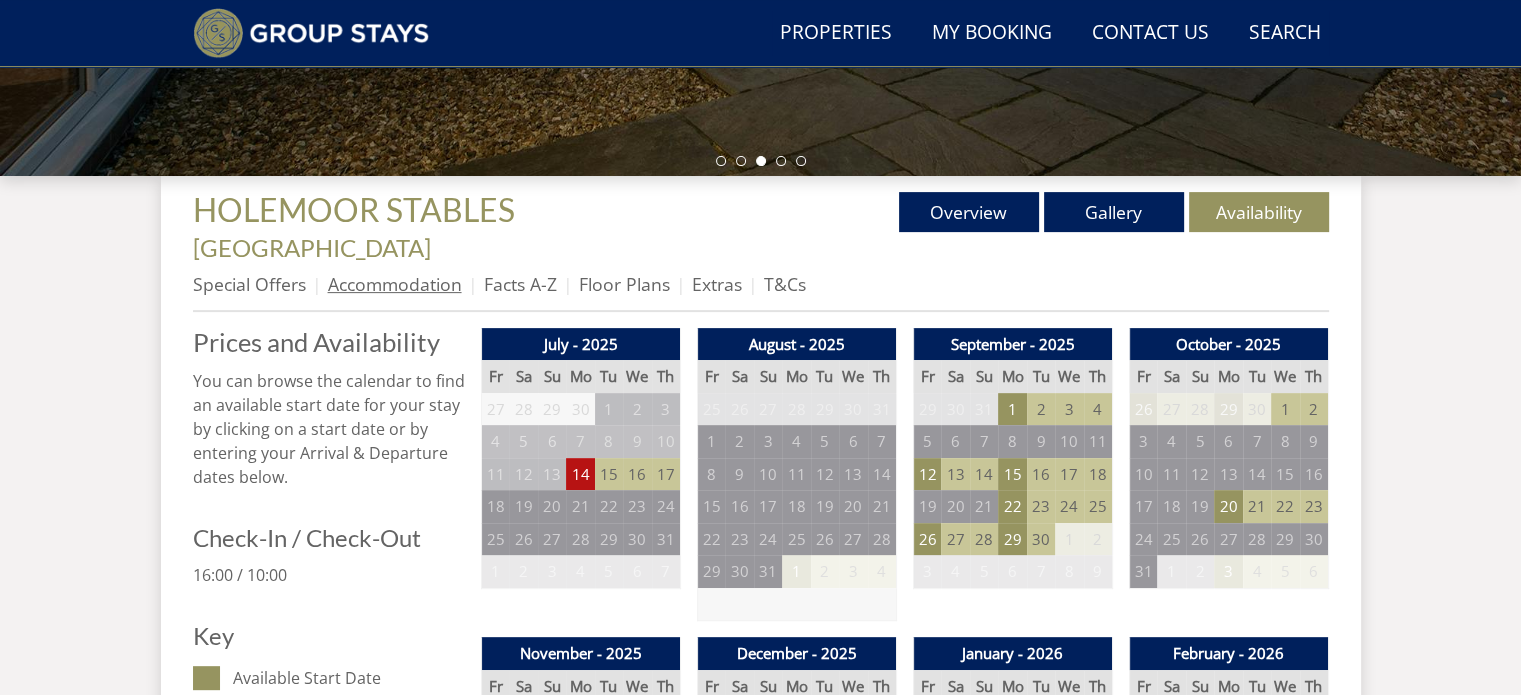click on "Accommodation" at bounding box center (395, 284) 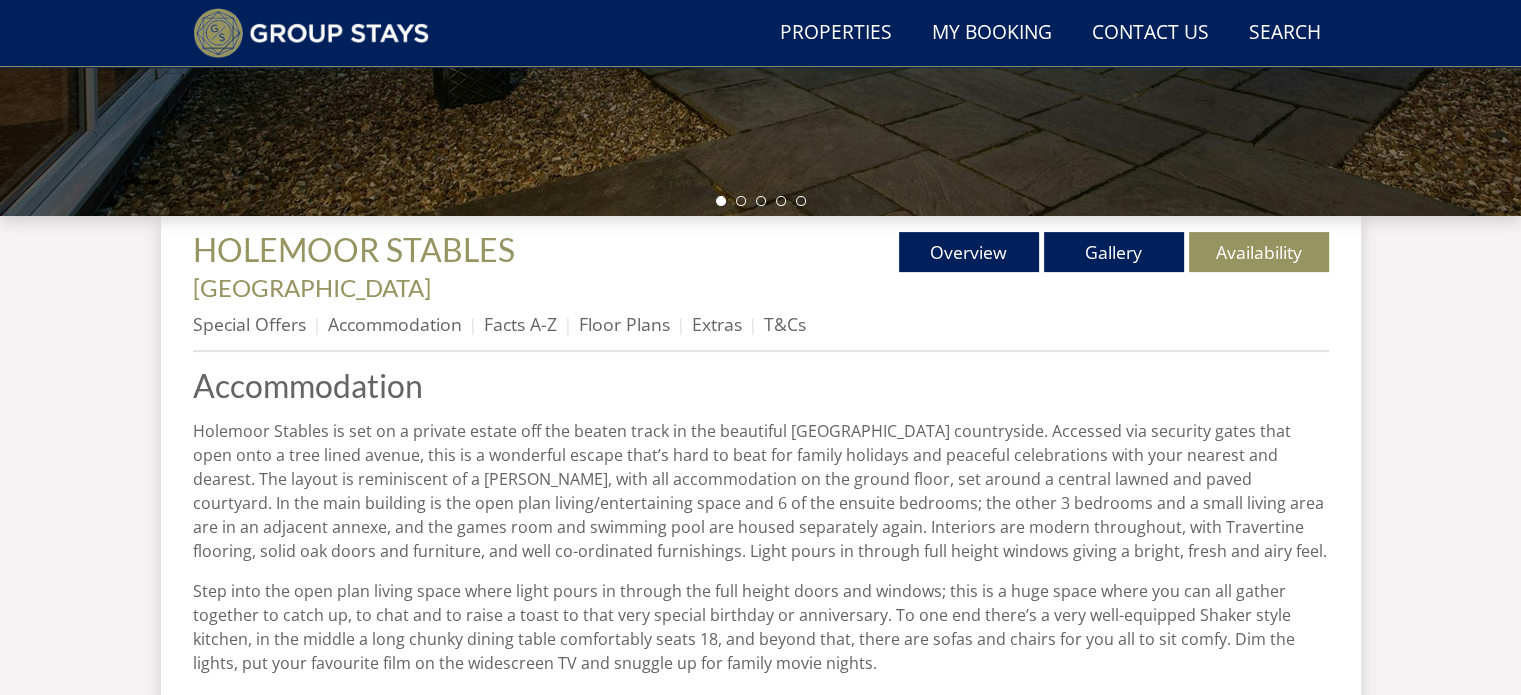 scroll, scrollTop: 586, scrollLeft: 0, axis: vertical 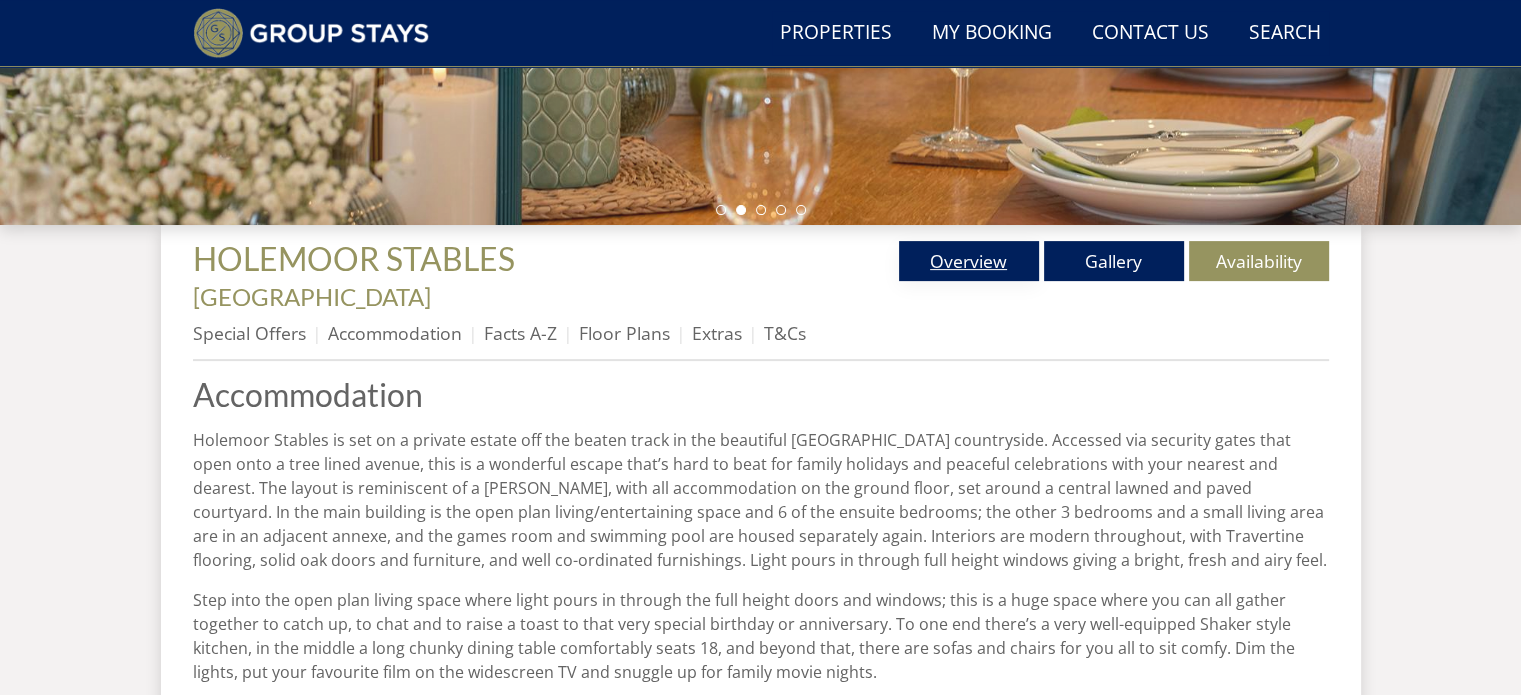click on "Overview" at bounding box center (969, 261) 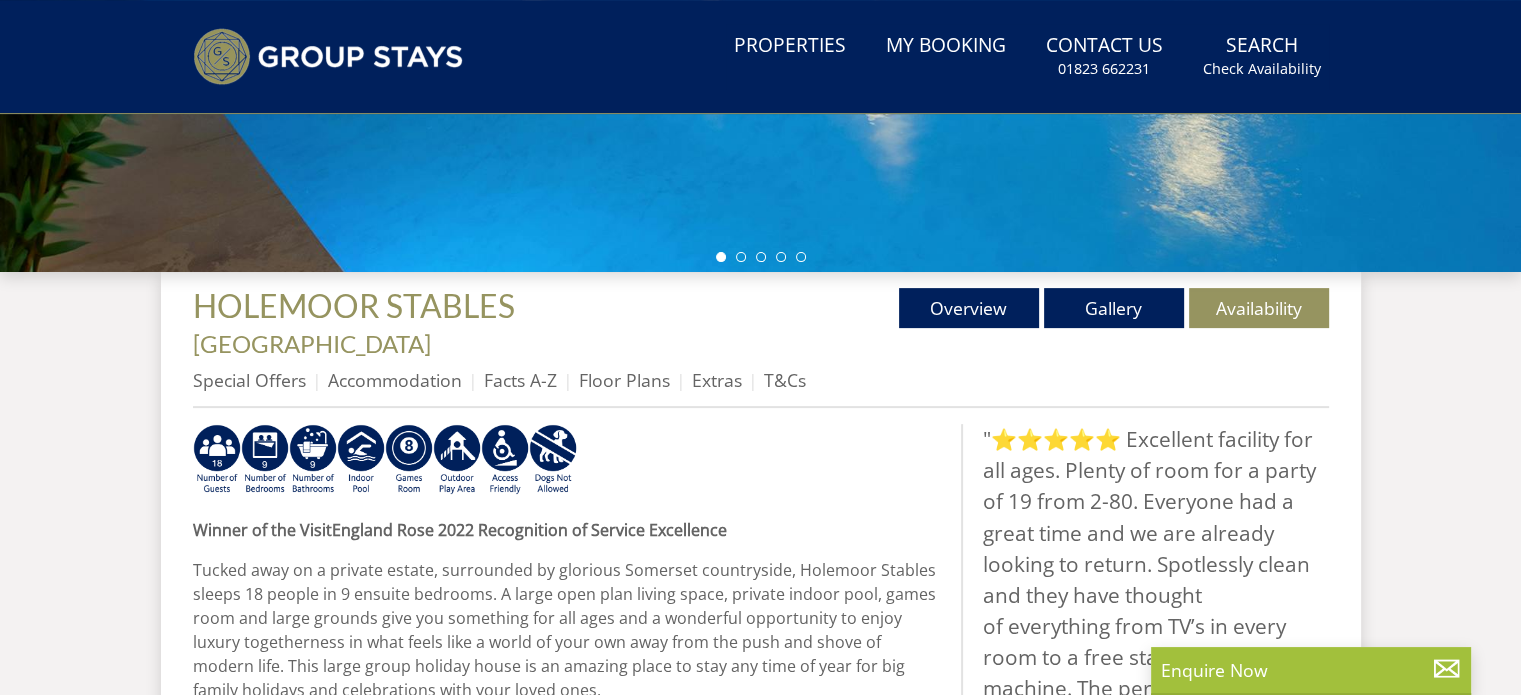 scroll, scrollTop: 0, scrollLeft: 0, axis: both 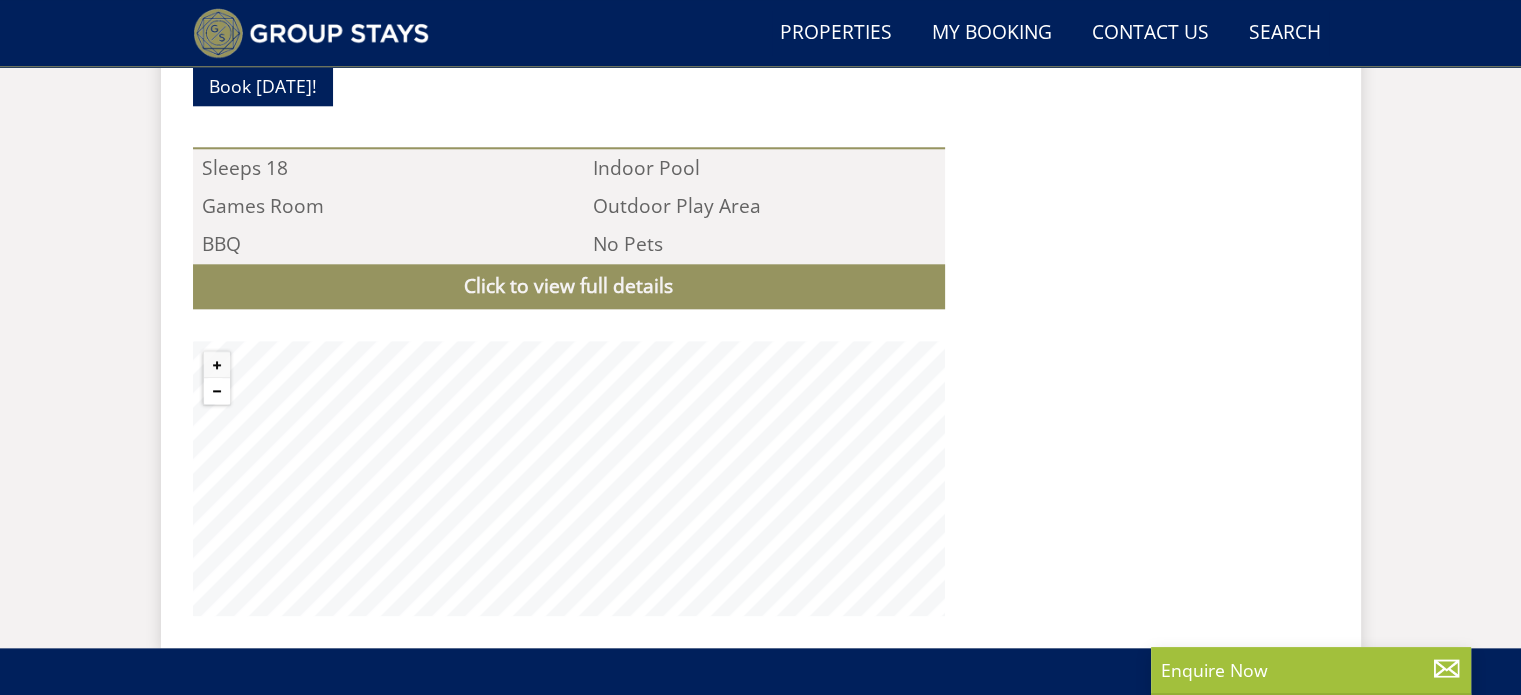 click at bounding box center [217, 391] 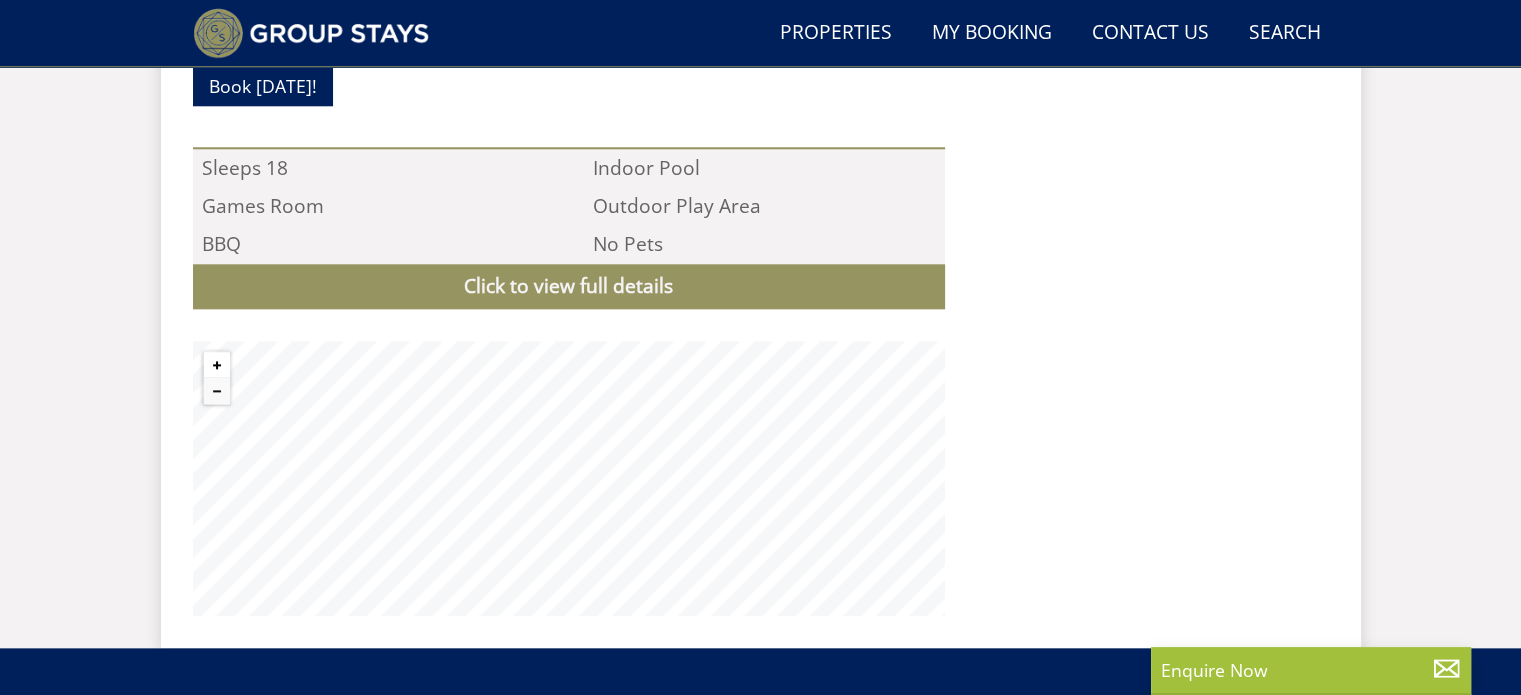 click at bounding box center [217, 365] 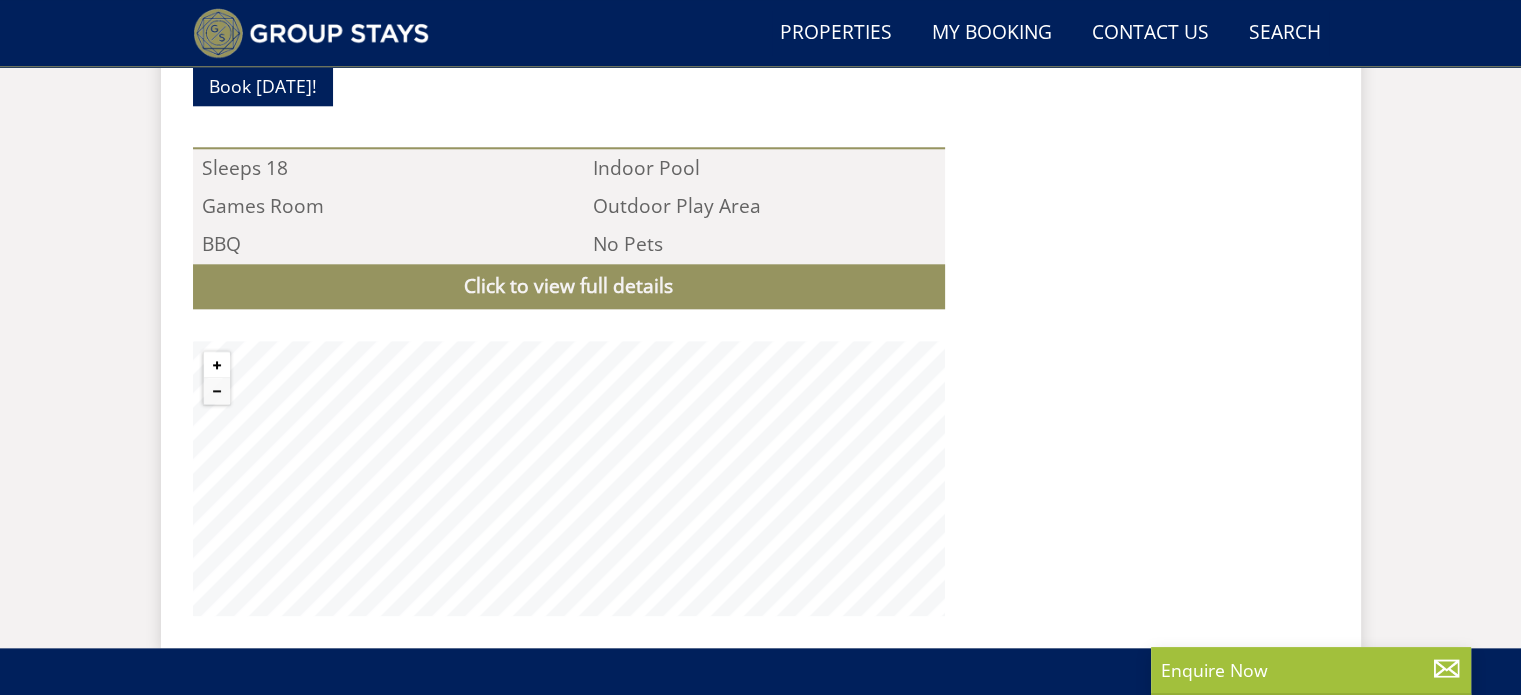 click at bounding box center [217, 365] 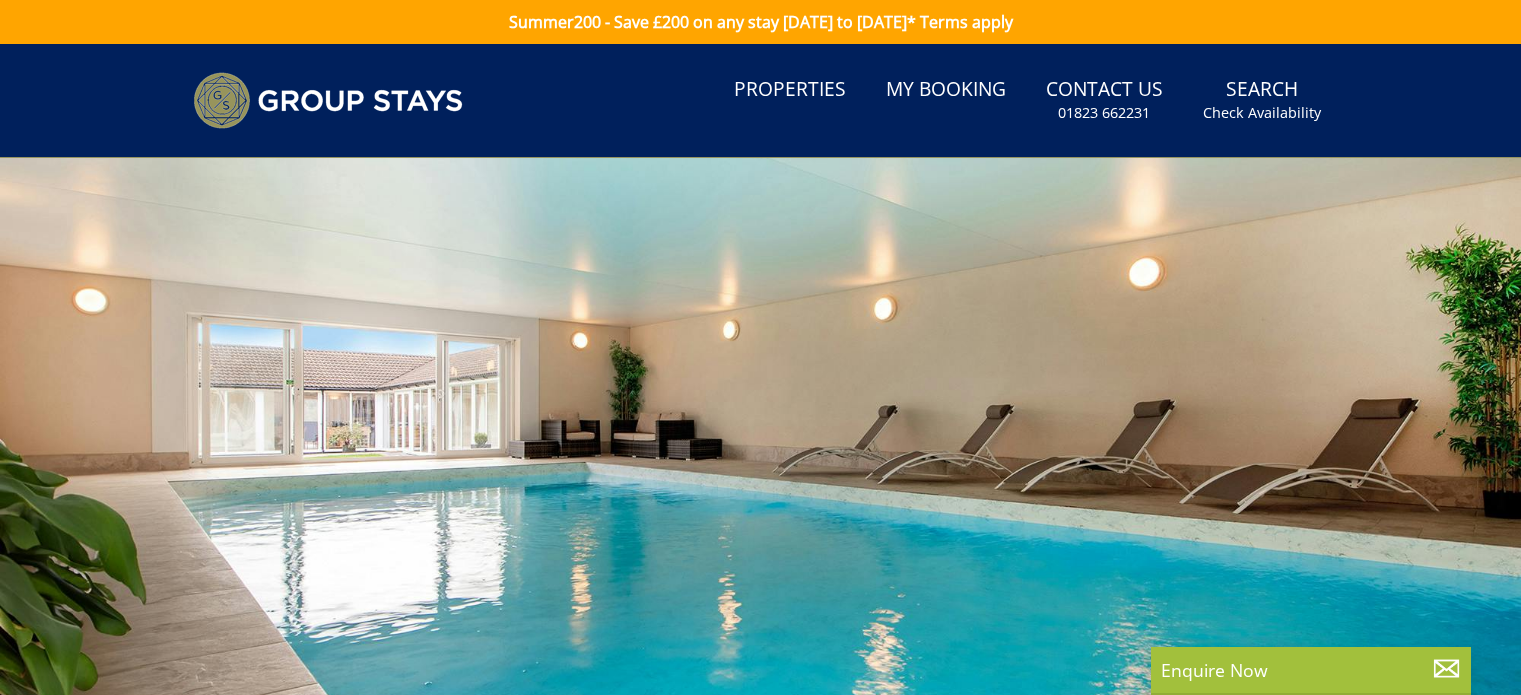 scroll, scrollTop: 0, scrollLeft: 0, axis: both 